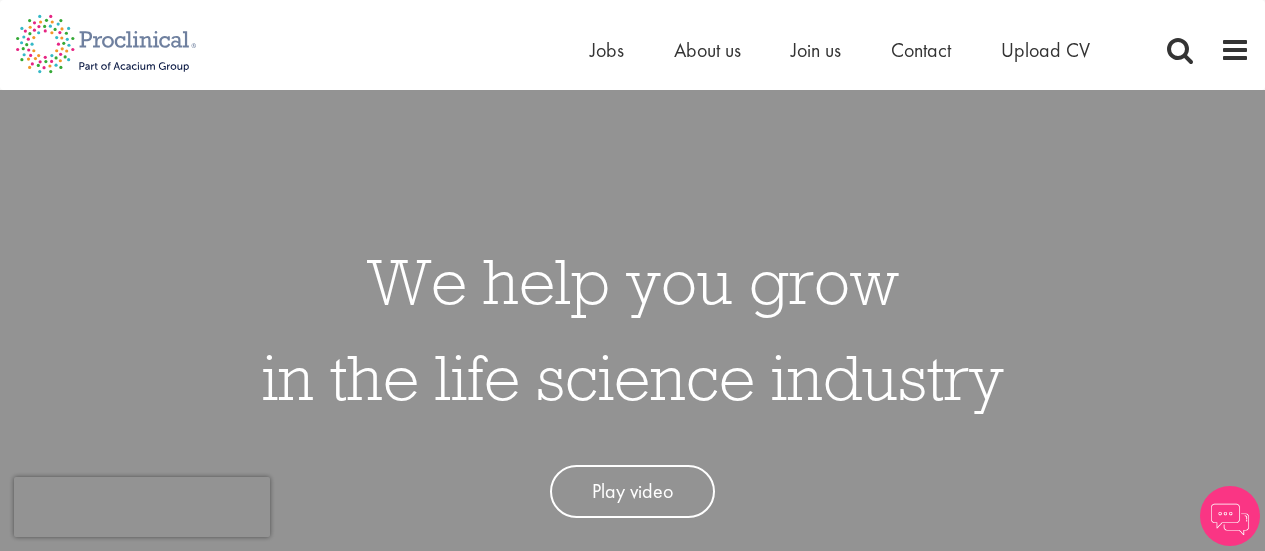 scroll, scrollTop: 0, scrollLeft: 0, axis: both 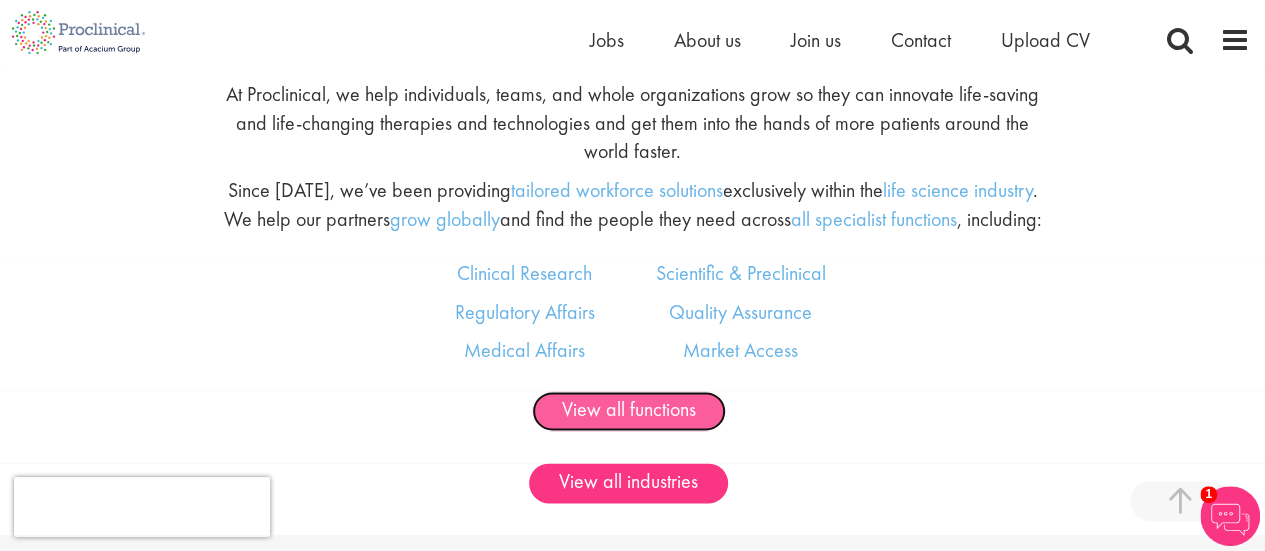 click on "View all functions" at bounding box center (629, 411) 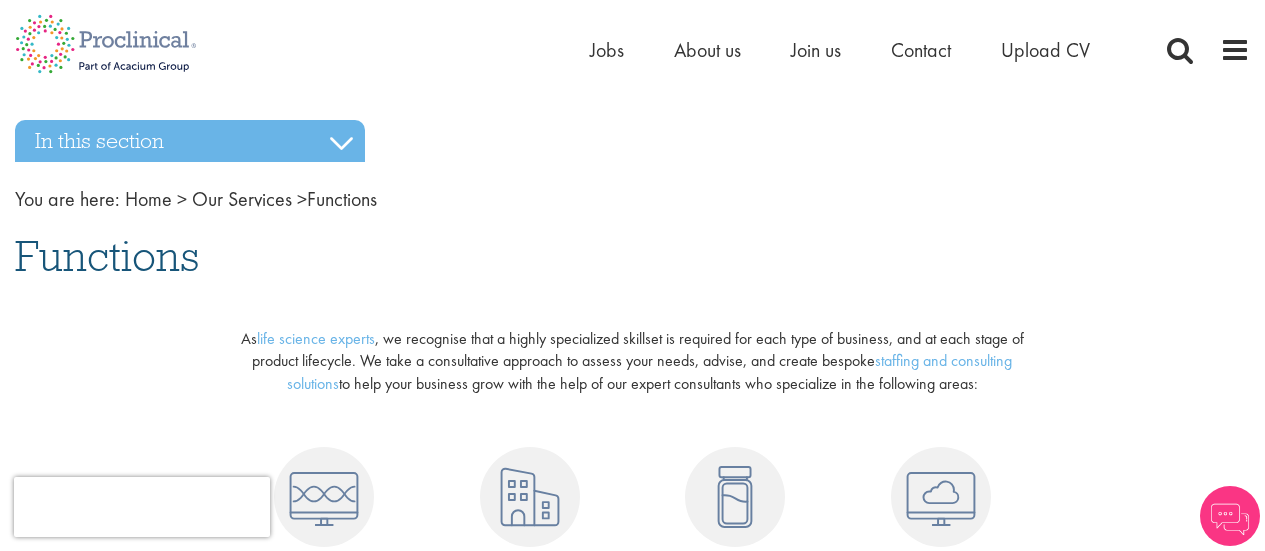 scroll, scrollTop: 0, scrollLeft: 0, axis: both 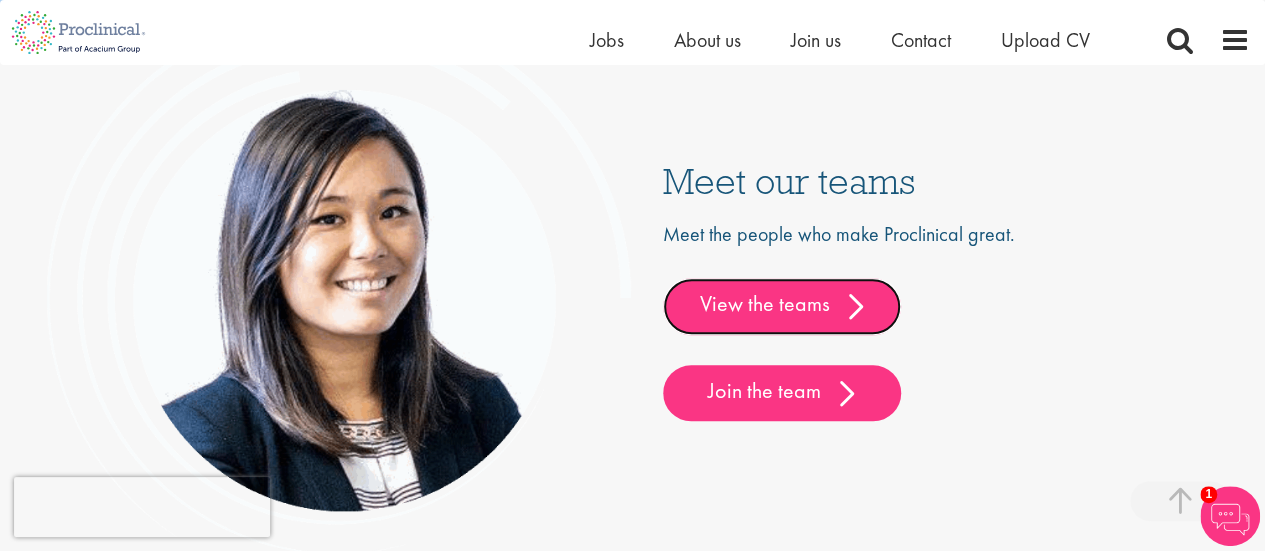 click on "View the teams" at bounding box center (782, 306) 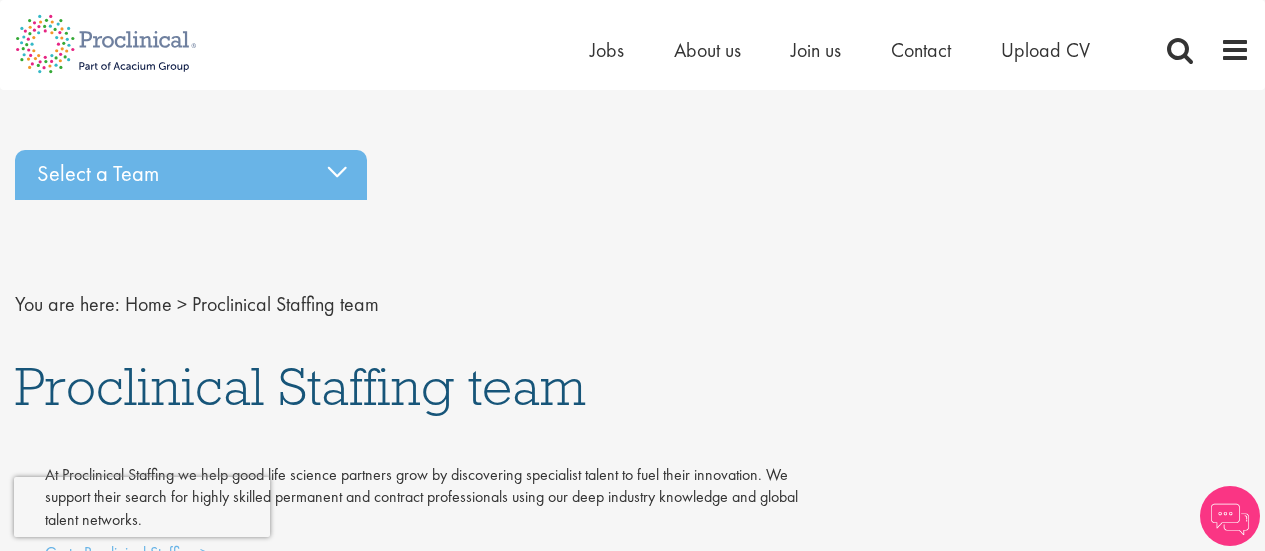 scroll, scrollTop: 0, scrollLeft: 0, axis: both 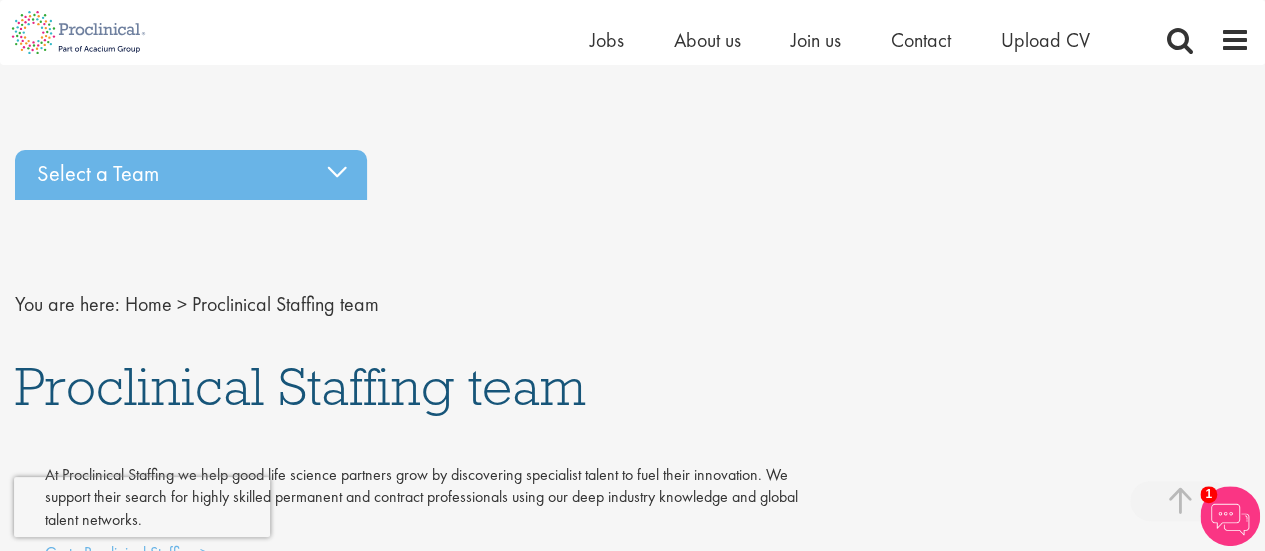 drag, startPoint x: 1279, startPoint y: 26, endPoint x: 1218, endPoint y: -91, distance: 131.94696 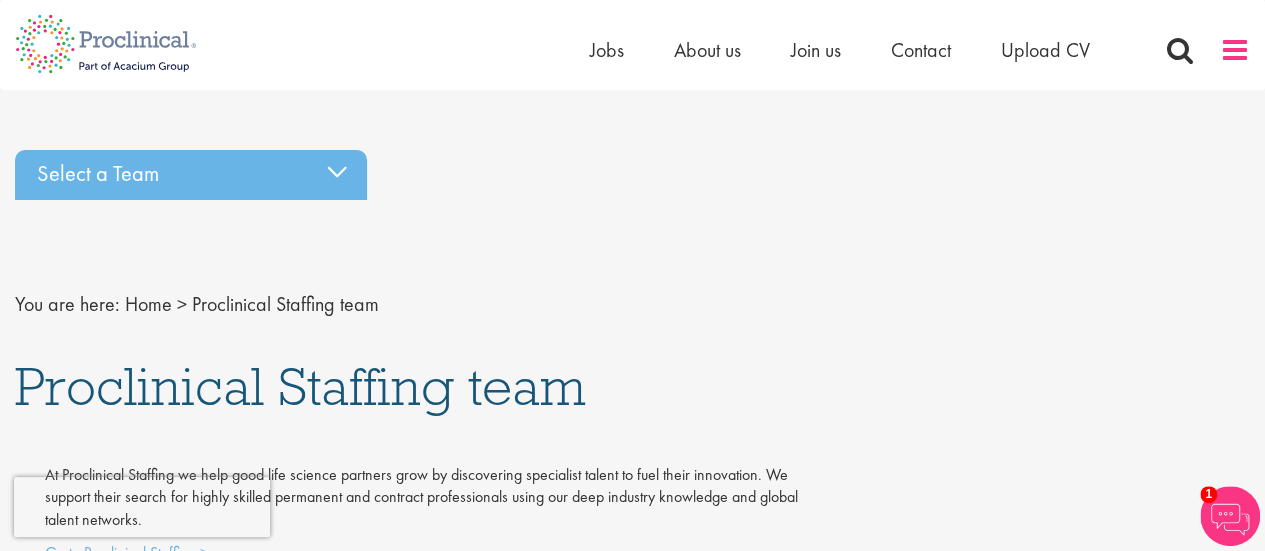 click at bounding box center (1235, 50) 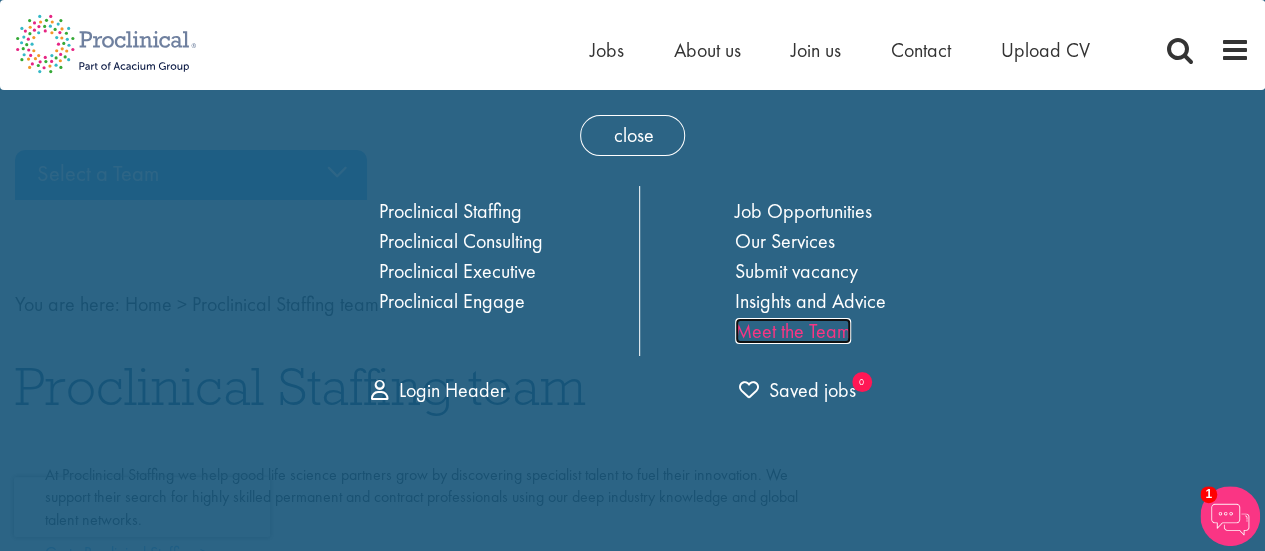 click on "Meet the Team" at bounding box center (793, 331) 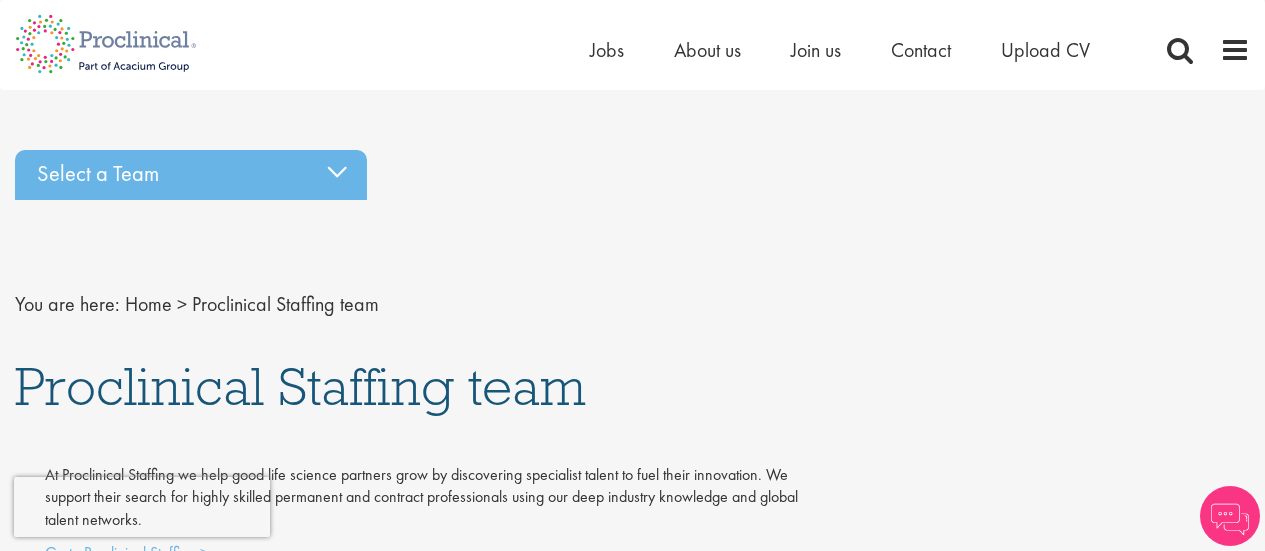 scroll, scrollTop: 0, scrollLeft: 0, axis: both 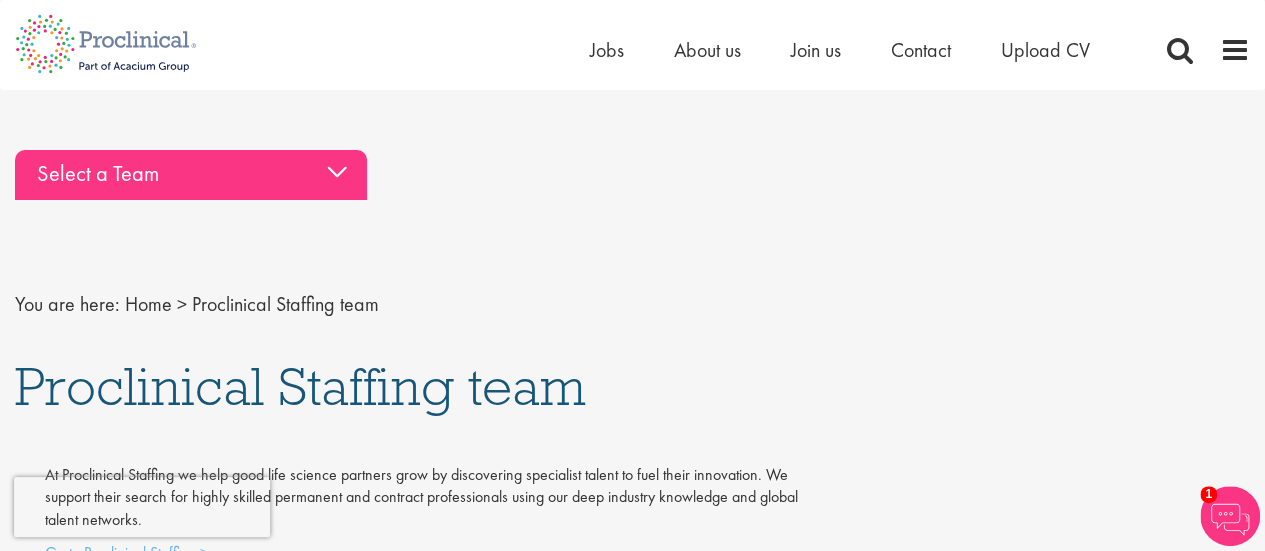 click on "Select a Team" at bounding box center [191, 175] 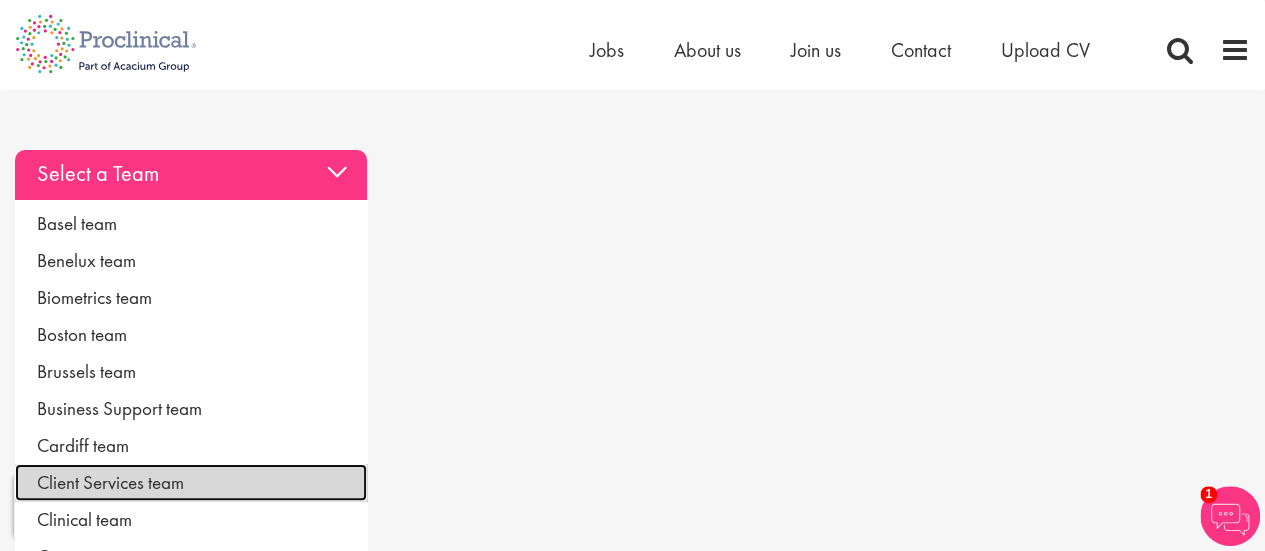 click on "Client Services team" at bounding box center (191, 482) 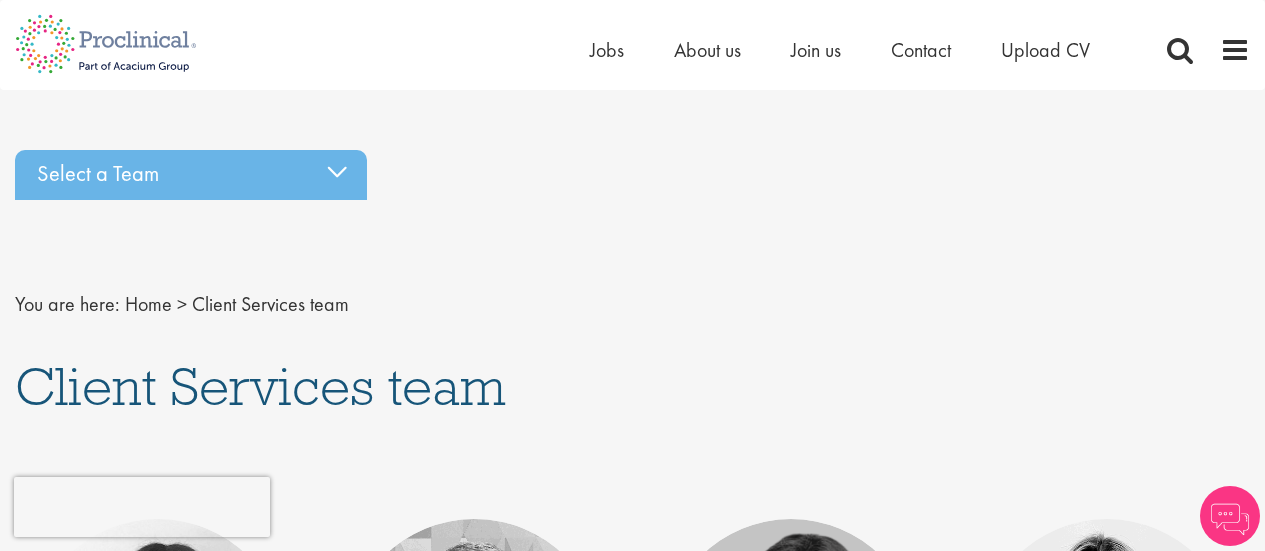 scroll, scrollTop: 0, scrollLeft: 0, axis: both 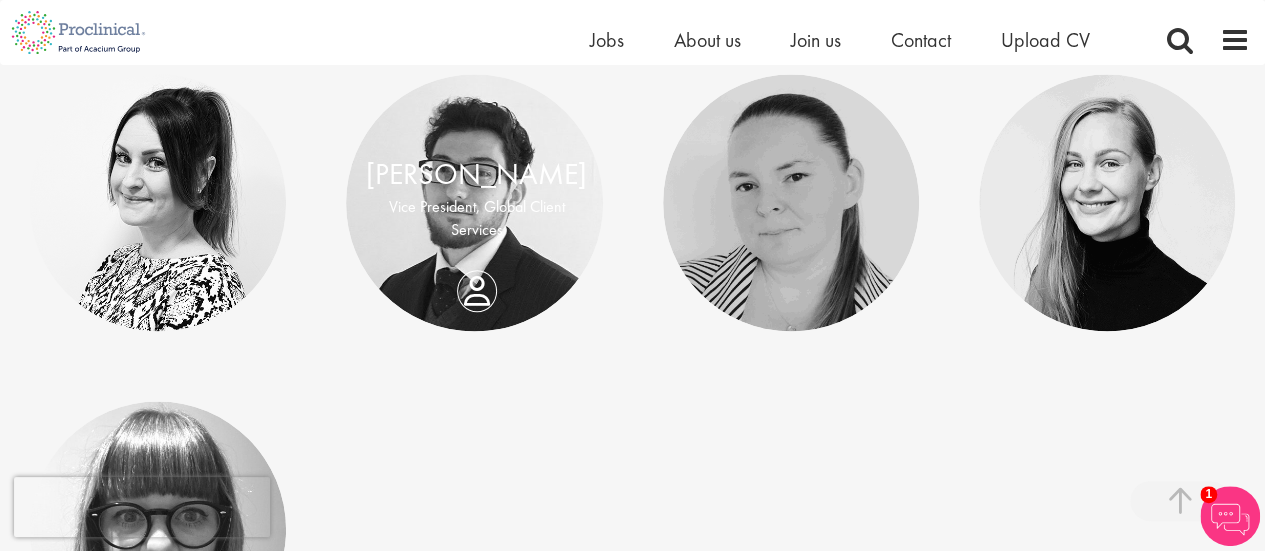 click on "Vice President, Global Client Services" at bounding box center (476, 219) 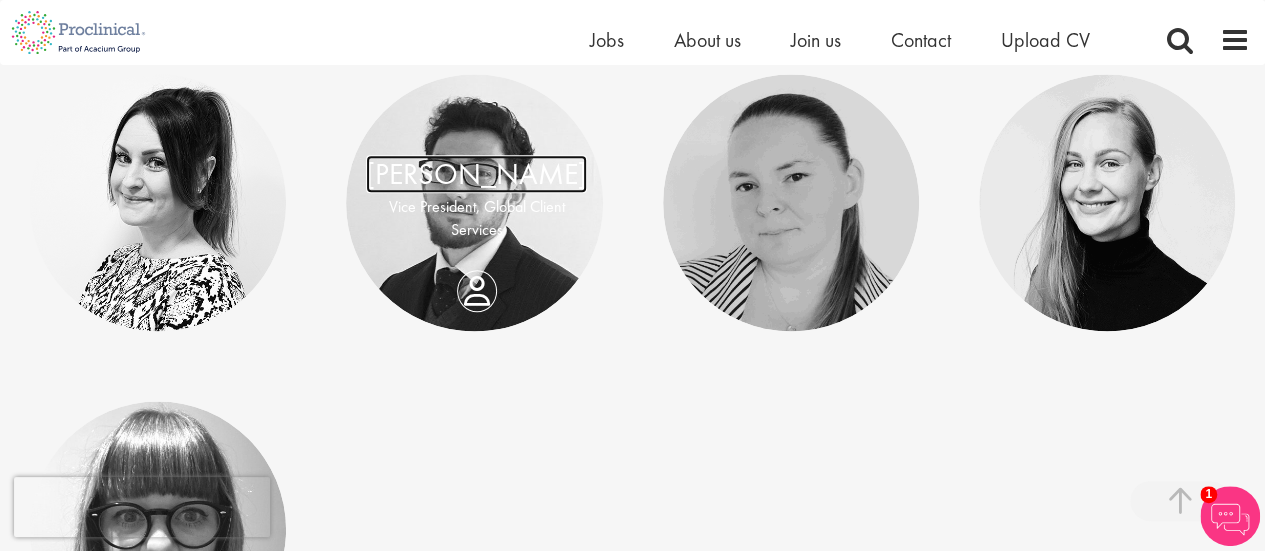 click on "Todd Wigmore" at bounding box center (476, 174) 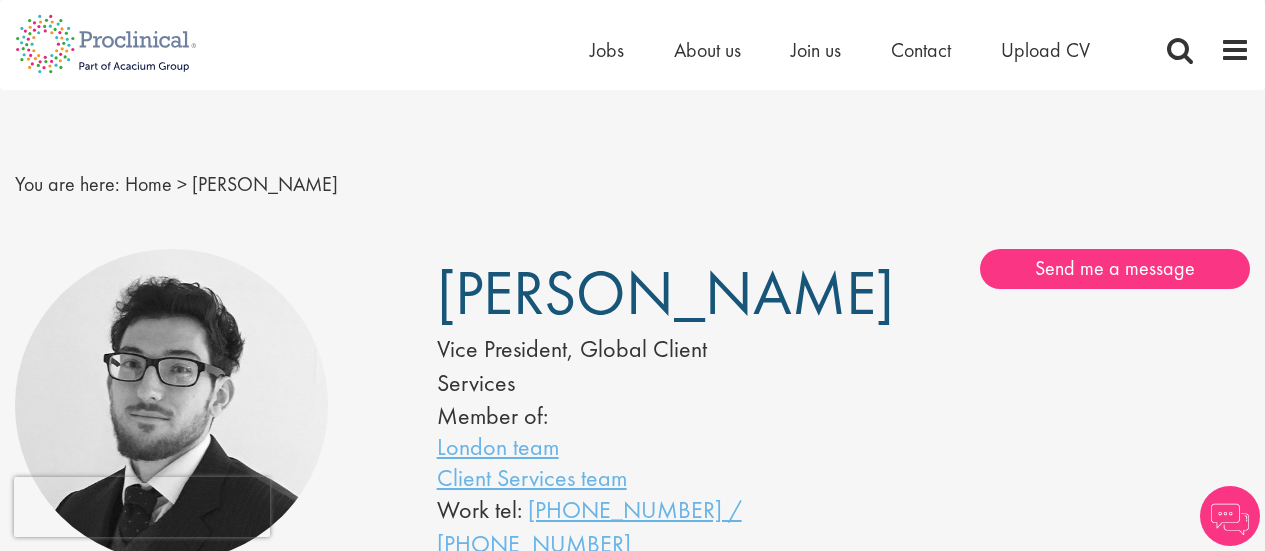 scroll, scrollTop: 0, scrollLeft: 0, axis: both 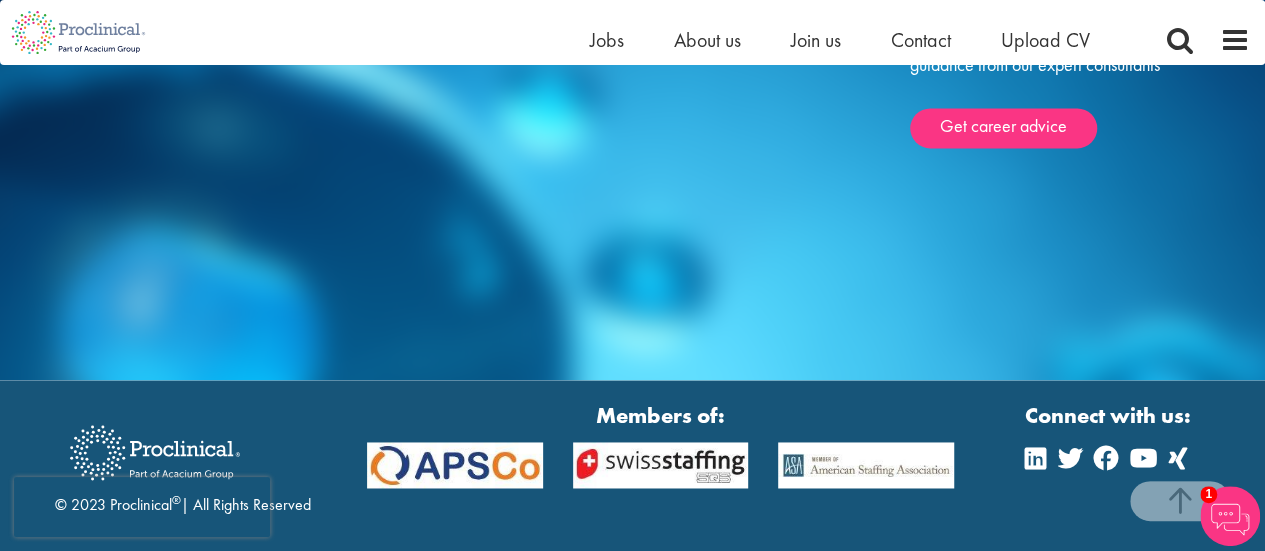 drag, startPoint x: 1279, startPoint y: 72, endPoint x: 1276, endPoint y: 530, distance: 458.00983 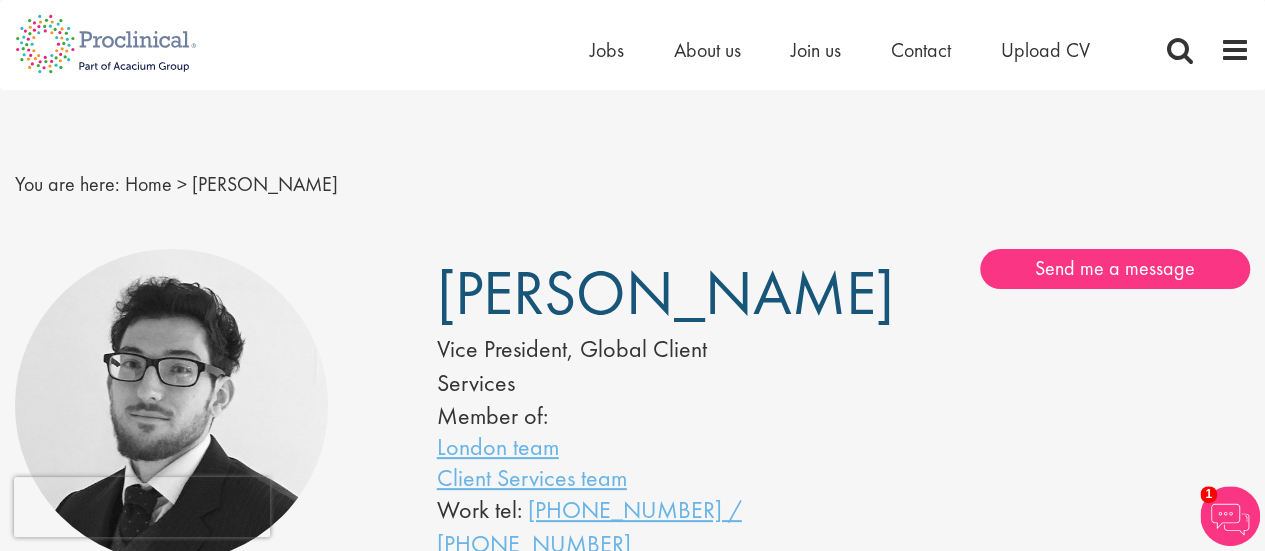 scroll, scrollTop: 26, scrollLeft: 0, axis: vertical 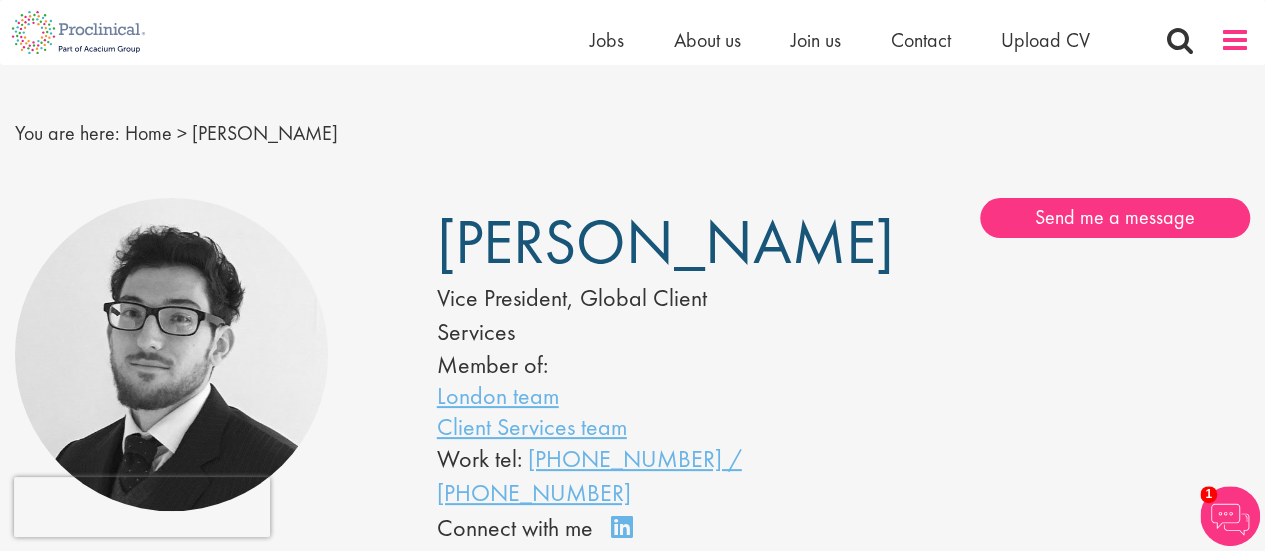 click at bounding box center [1235, 40] 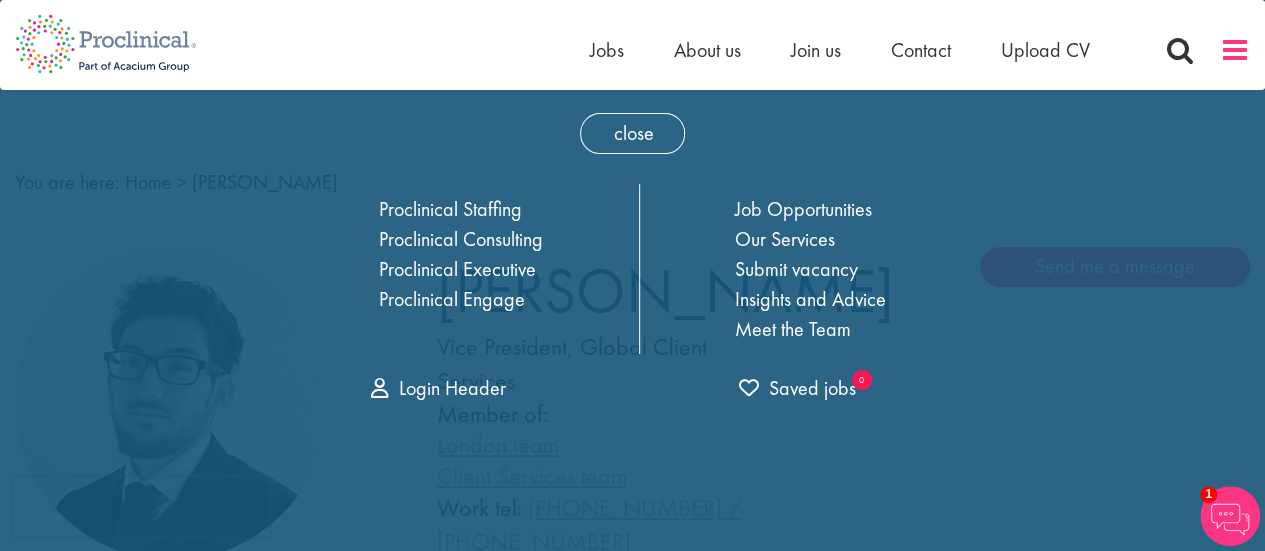 scroll, scrollTop: 0, scrollLeft: 0, axis: both 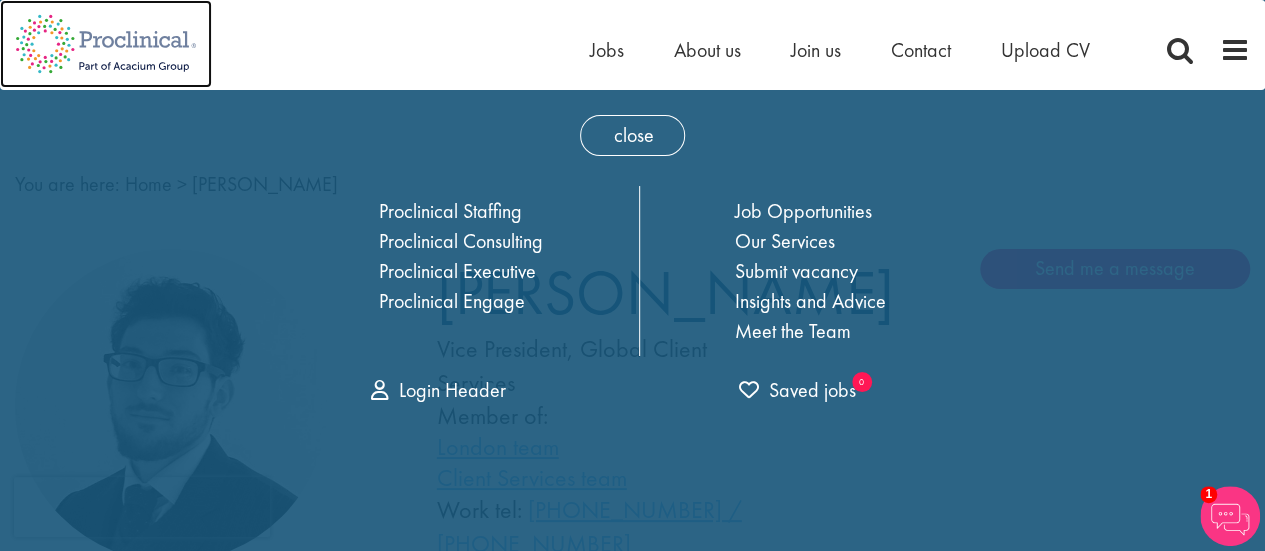 click at bounding box center (106, 44) 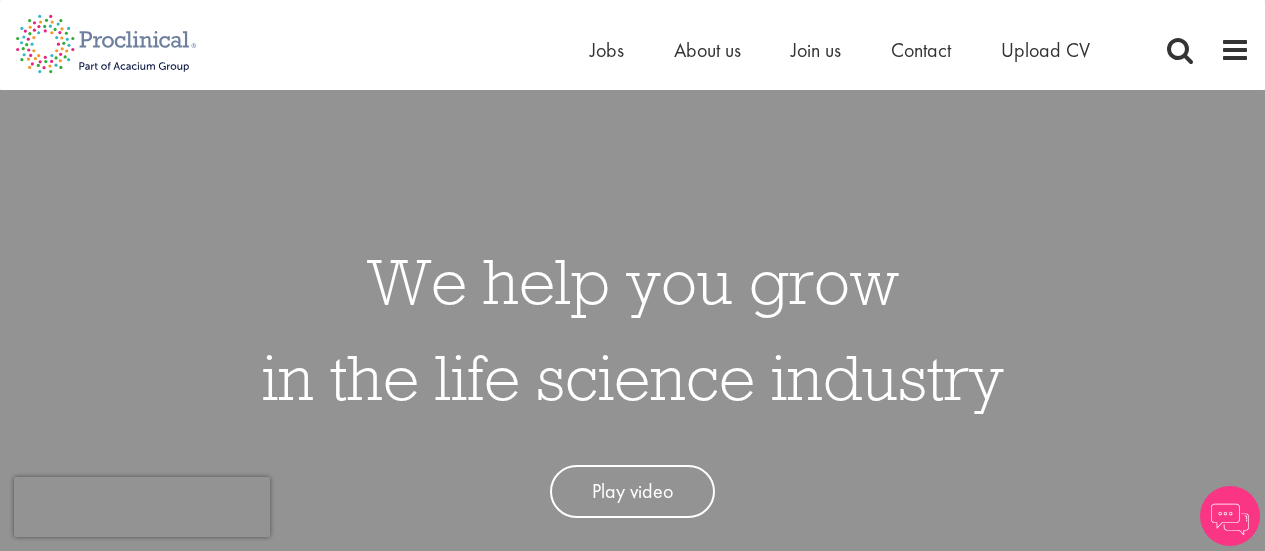 scroll, scrollTop: 0, scrollLeft: 0, axis: both 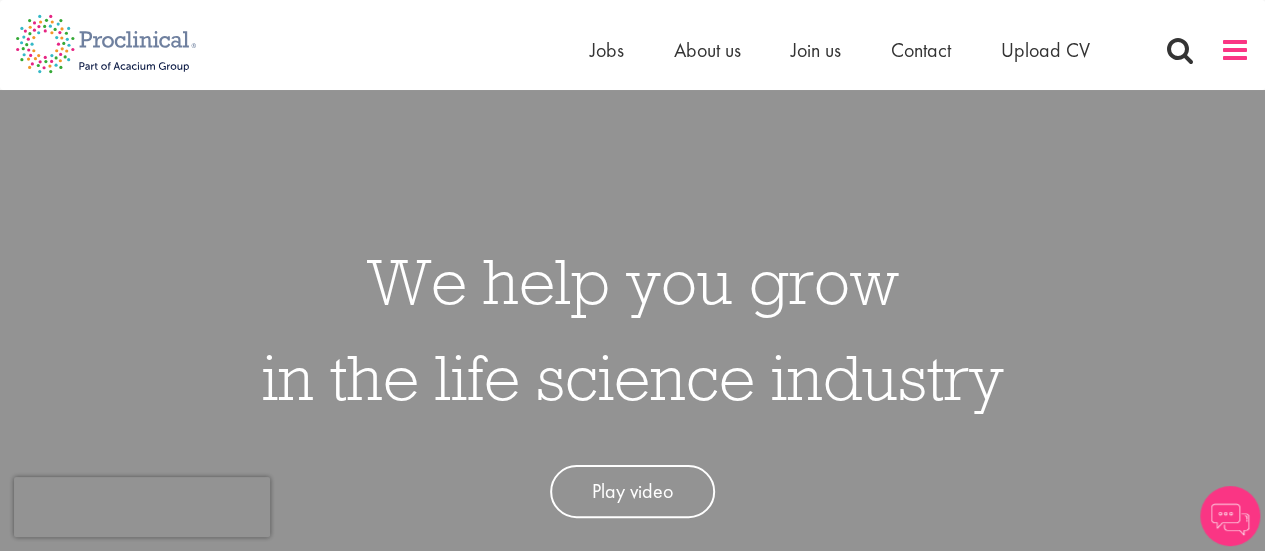 drag, startPoint x: 1240, startPoint y: 67, endPoint x: 1234, endPoint y: 45, distance: 22.803509 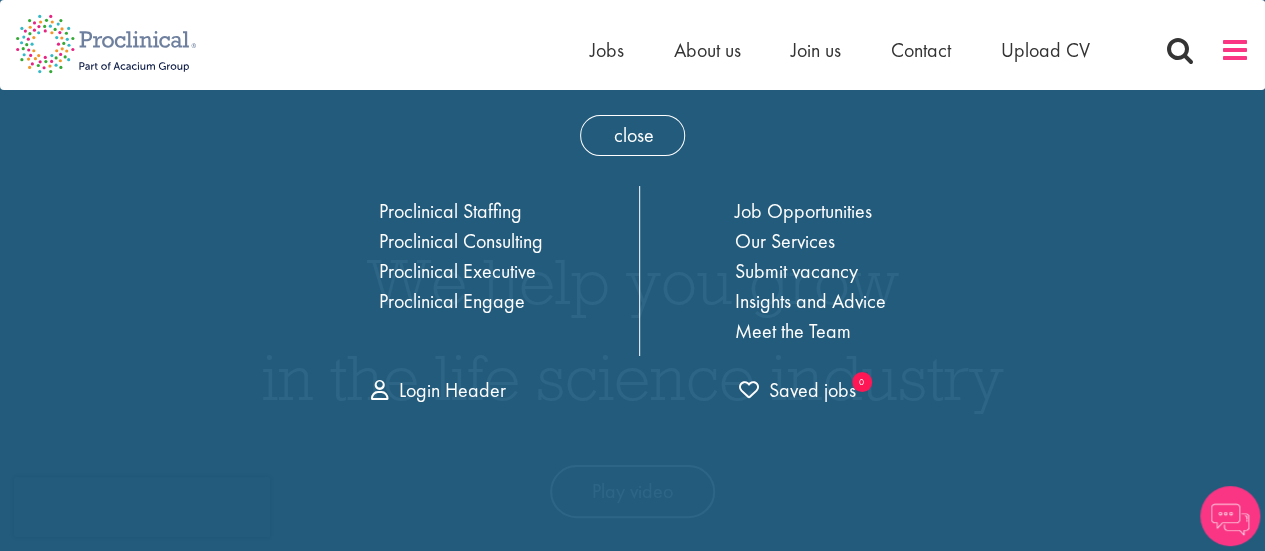 click at bounding box center (1235, 50) 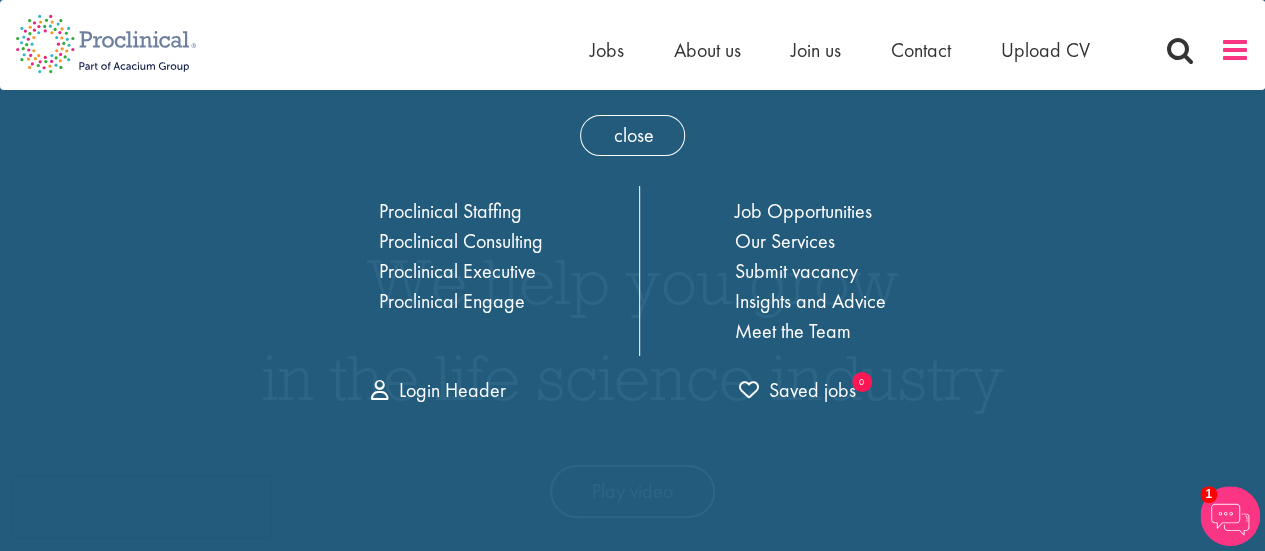 click at bounding box center [1235, 50] 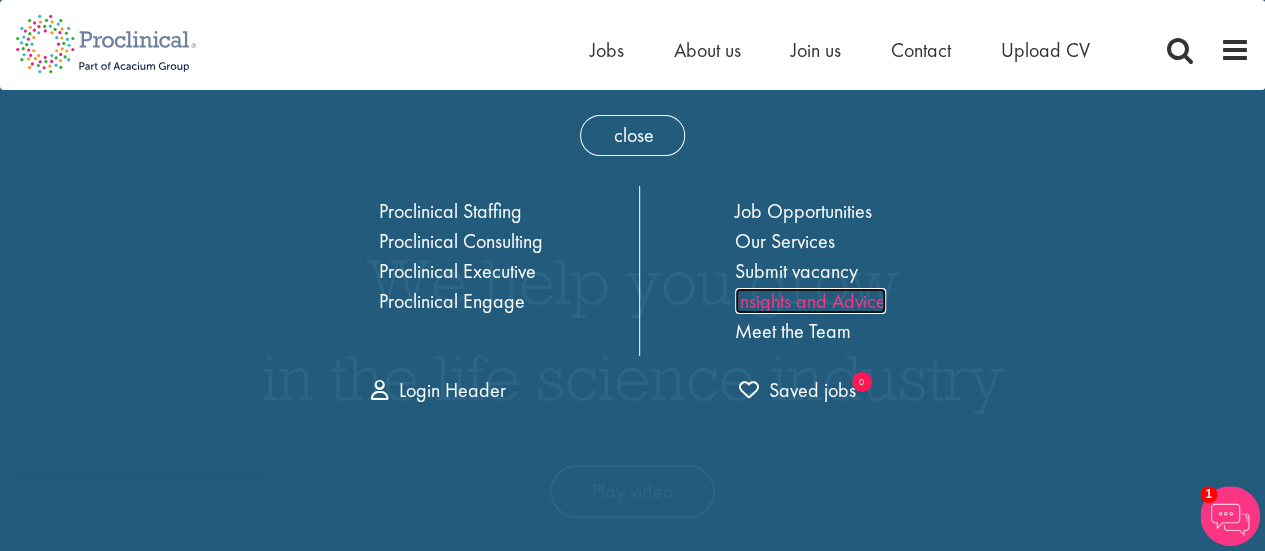 click on "Insights and Advice" at bounding box center [810, 301] 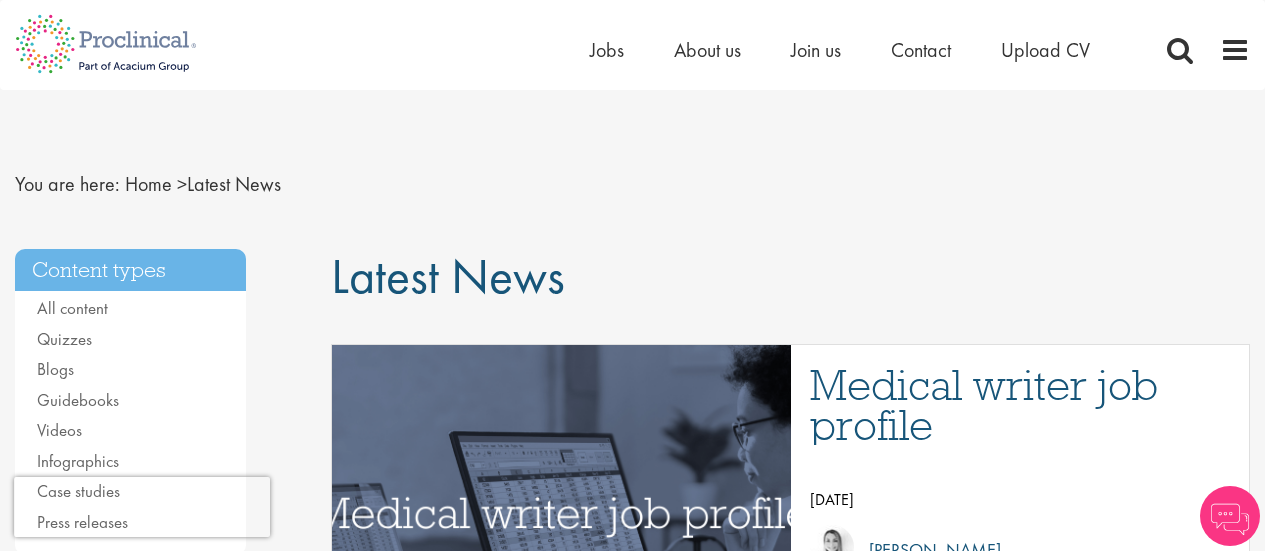 scroll, scrollTop: 0, scrollLeft: 0, axis: both 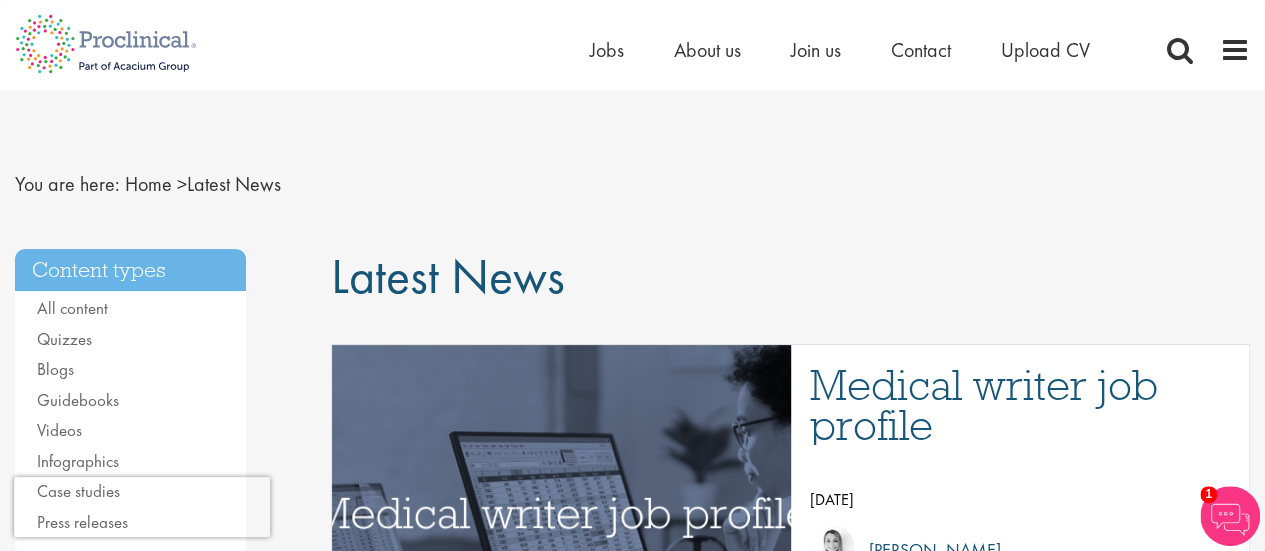 drag, startPoint x: 1273, startPoint y: 95, endPoint x: 1225, endPoint y: 77, distance: 51.264023 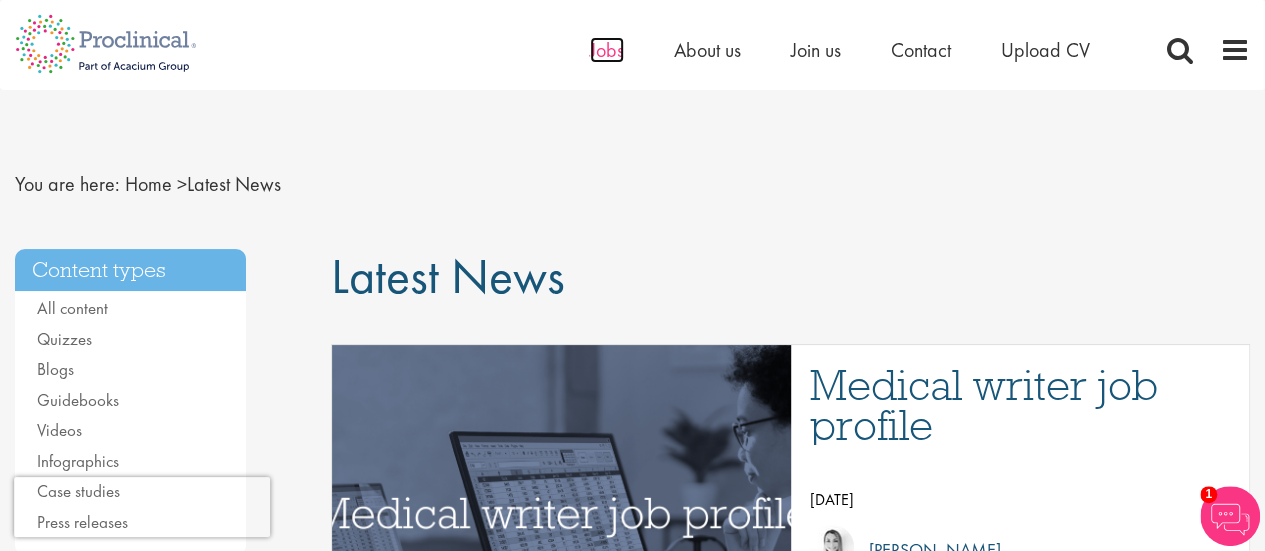 click on "Jobs" at bounding box center (607, 50) 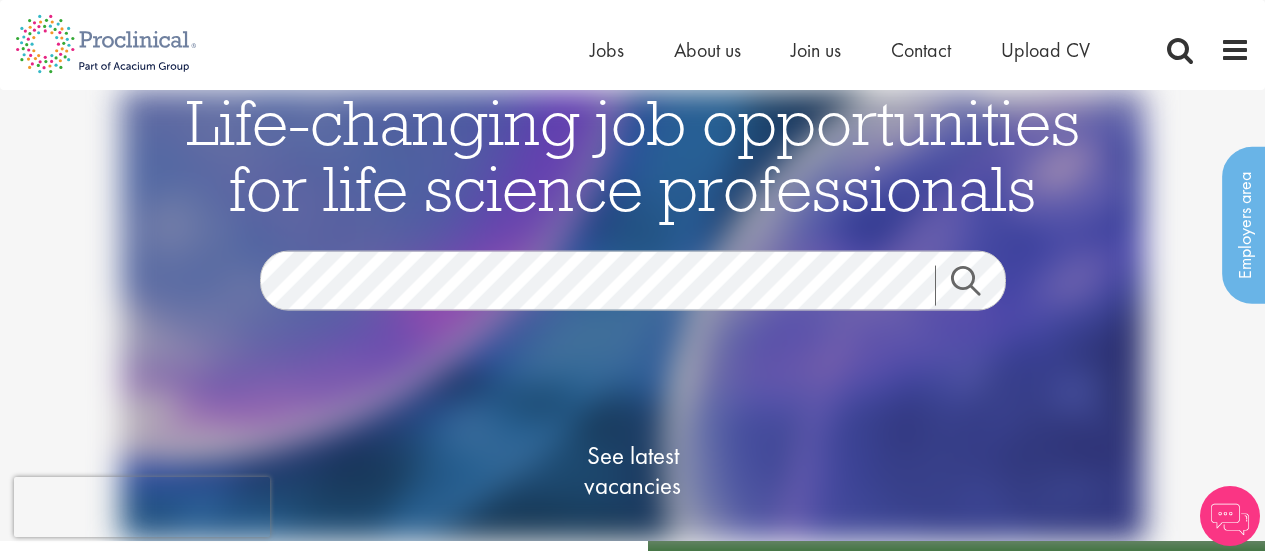 scroll, scrollTop: 0, scrollLeft: 0, axis: both 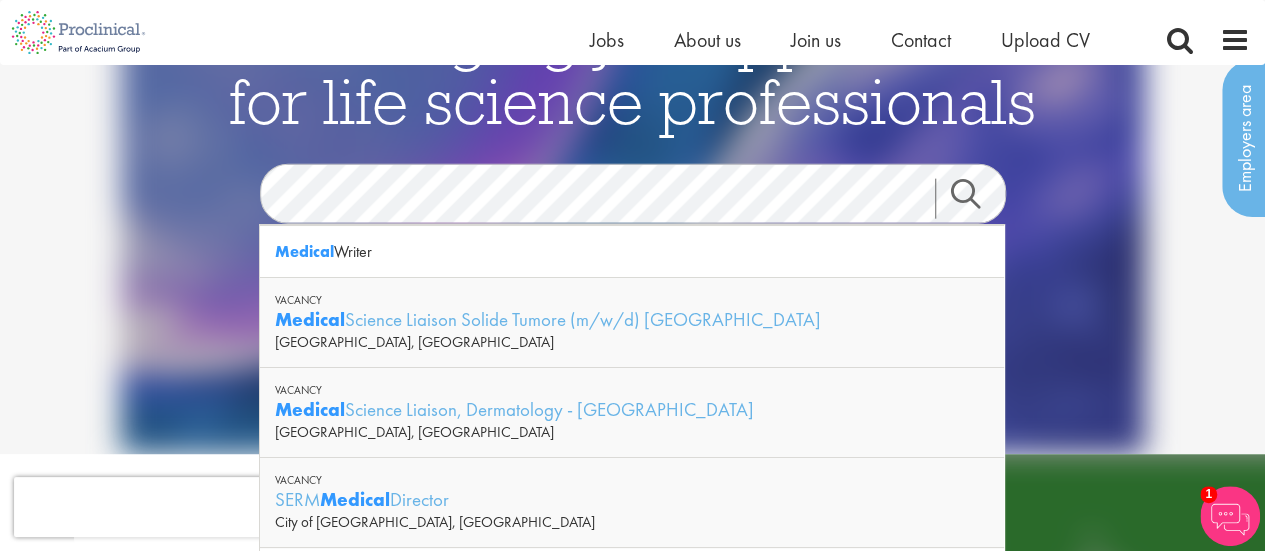 click on "Life-changing job opportunities for life science professionals
Jobs
Search
See latest  vacancies" at bounding box center [633, 251] 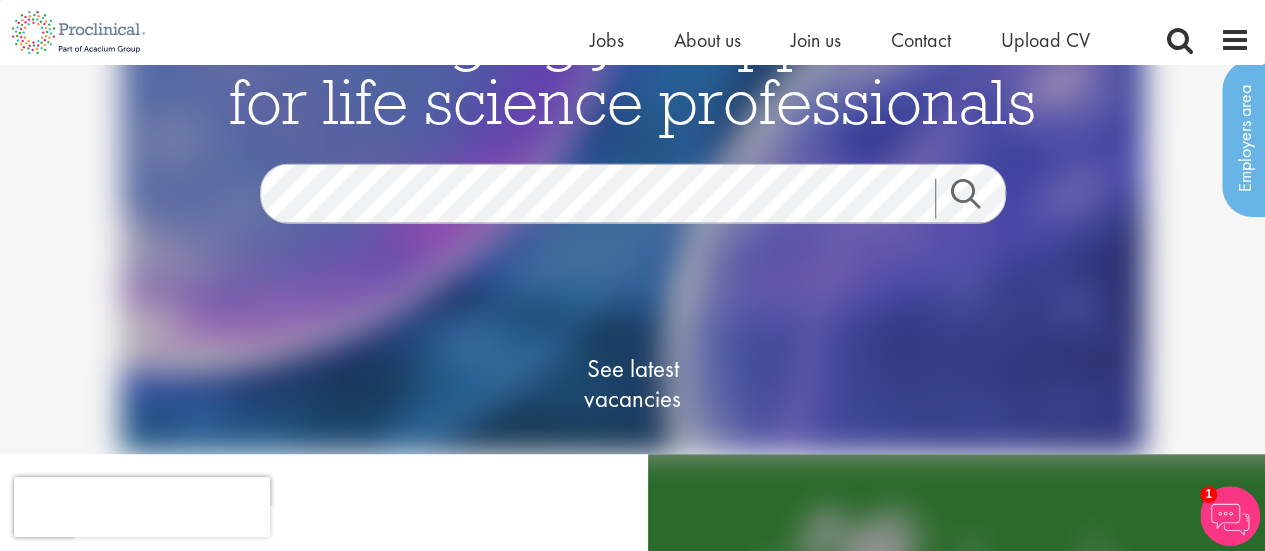 click on "1" at bounding box center [1208, 494] 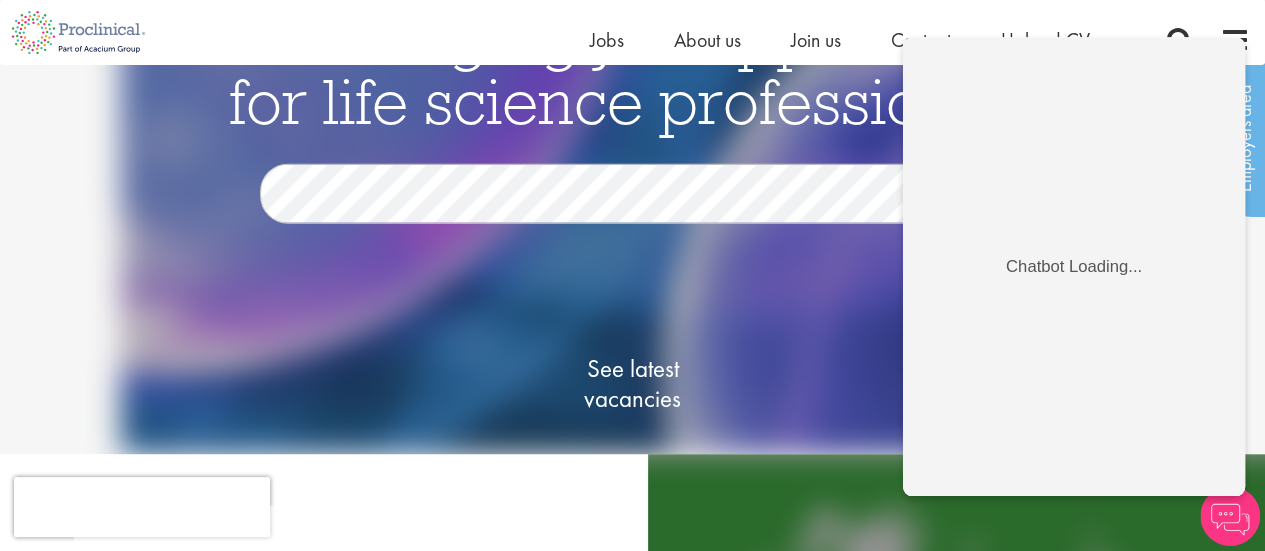click on "Life-changing job opportunities for life science professionals
Jobs
Search
See latest  vacancies" at bounding box center [633, 251] 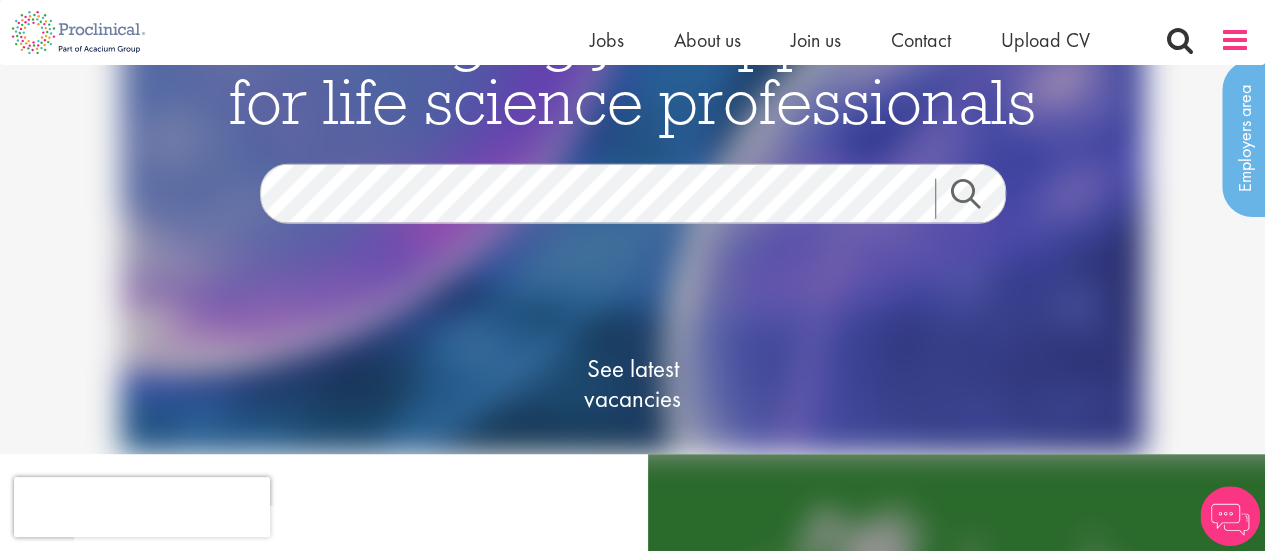 click at bounding box center (1235, 40) 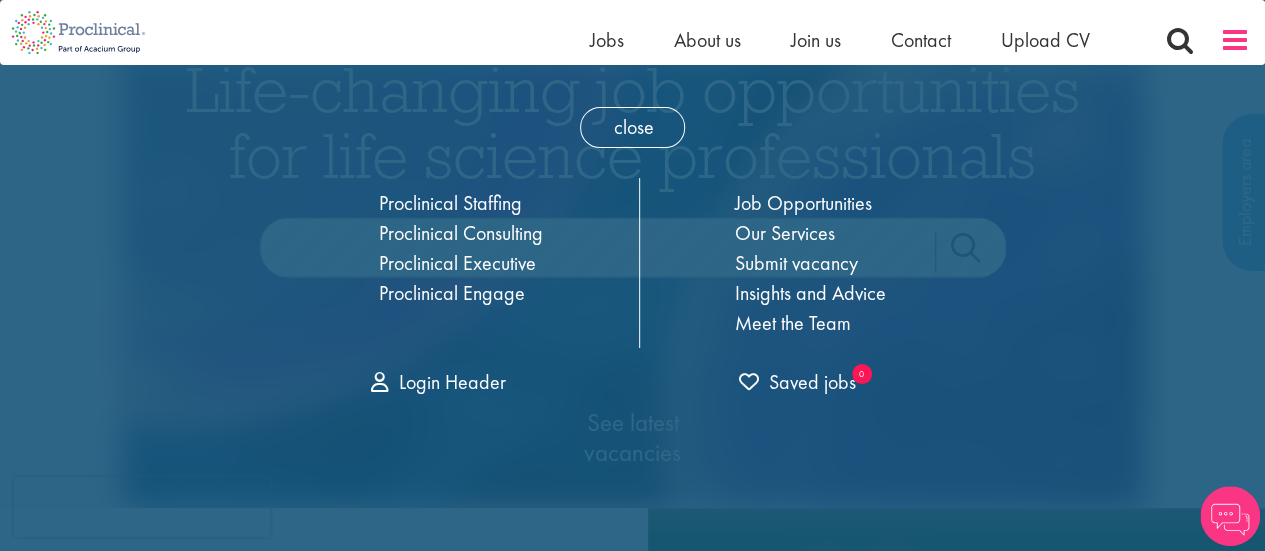 scroll, scrollTop: 0, scrollLeft: 0, axis: both 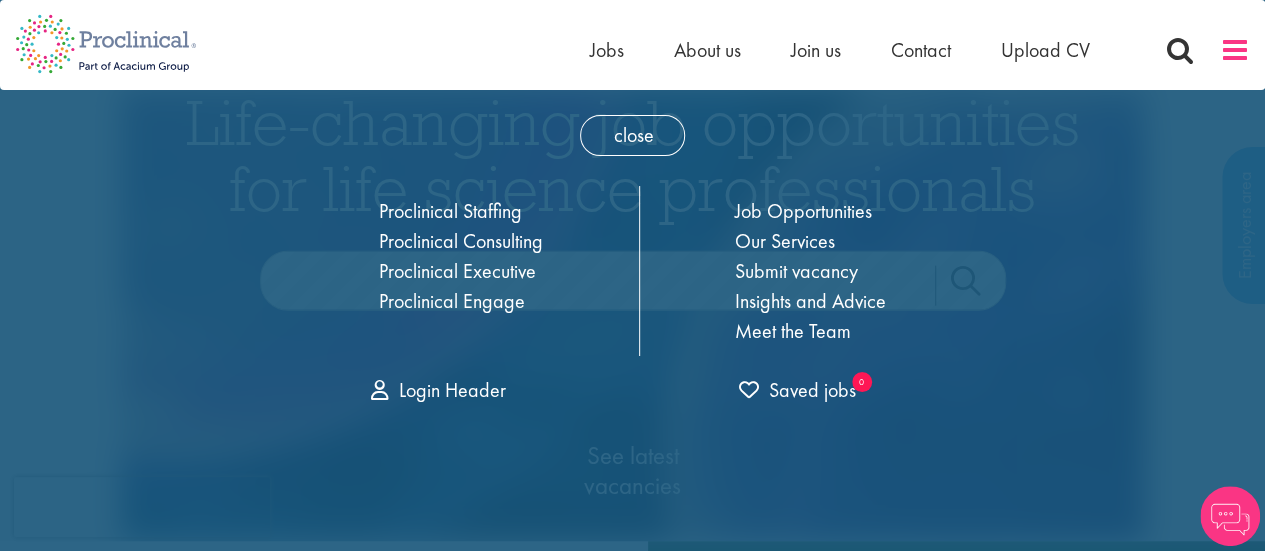 click at bounding box center [1235, 50] 